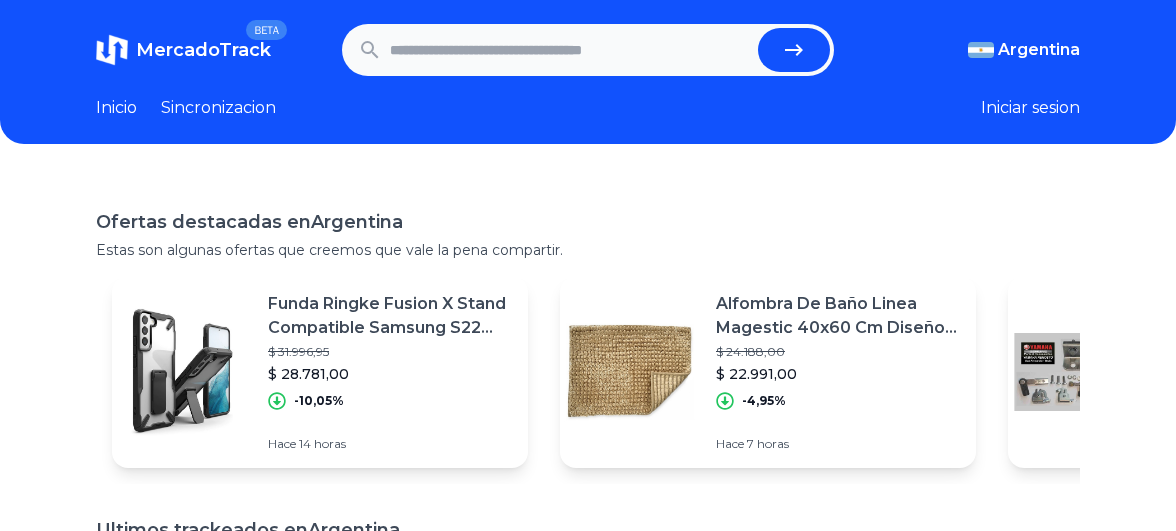 scroll, scrollTop: 0, scrollLeft: 0, axis: both 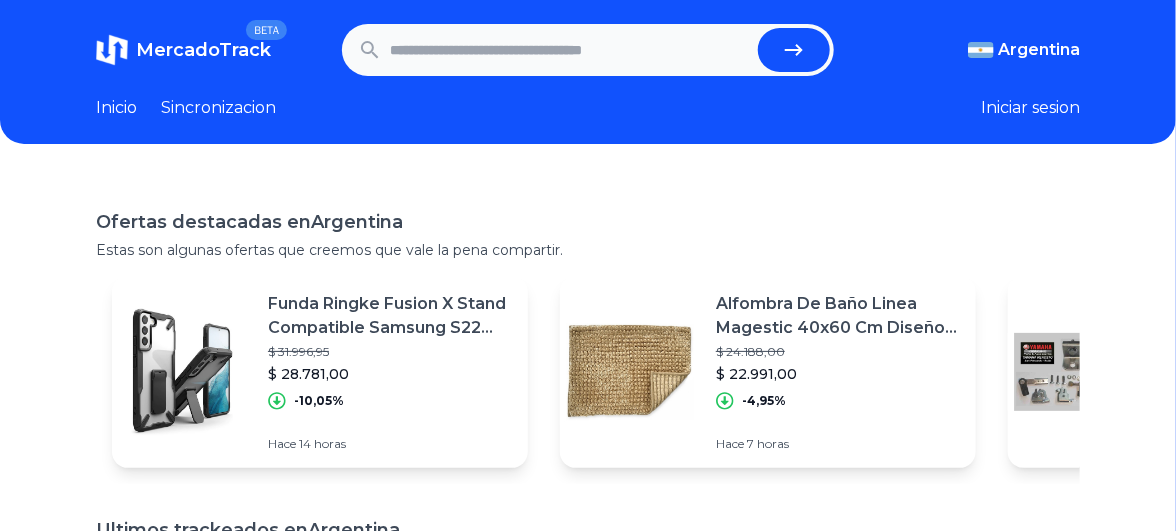click at bounding box center (570, 50) 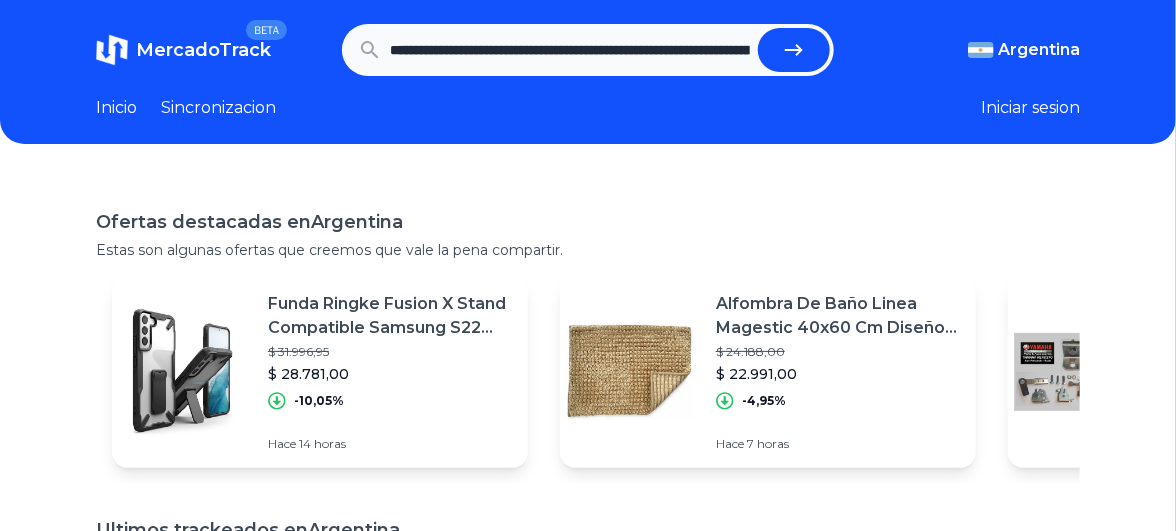 scroll, scrollTop: 0, scrollLeft: 1417, axis: horizontal 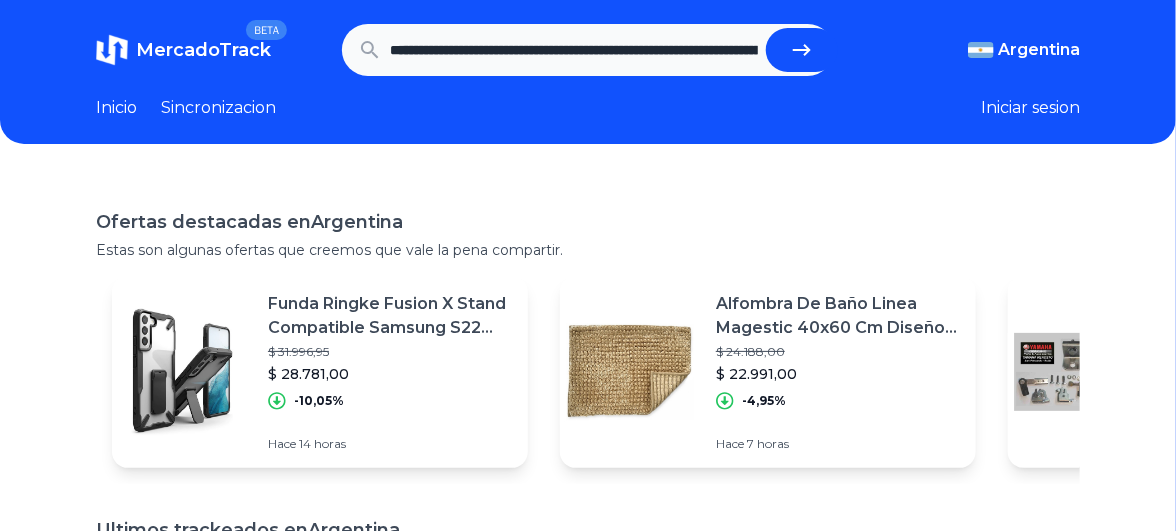 click at bounding box center (802, 50) 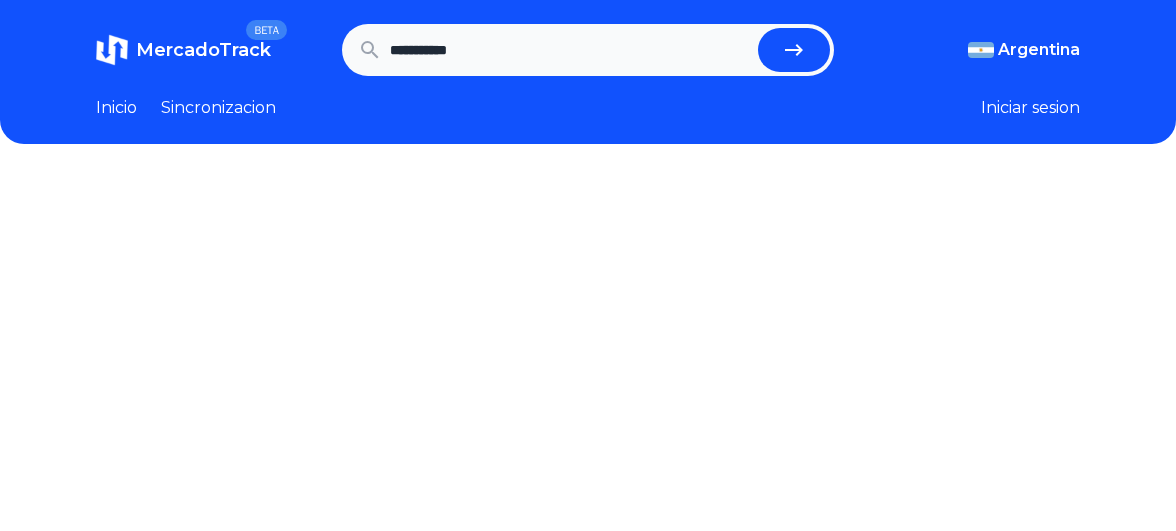scroll, scrollTop: 0, scrollLeft: 0, axis: both 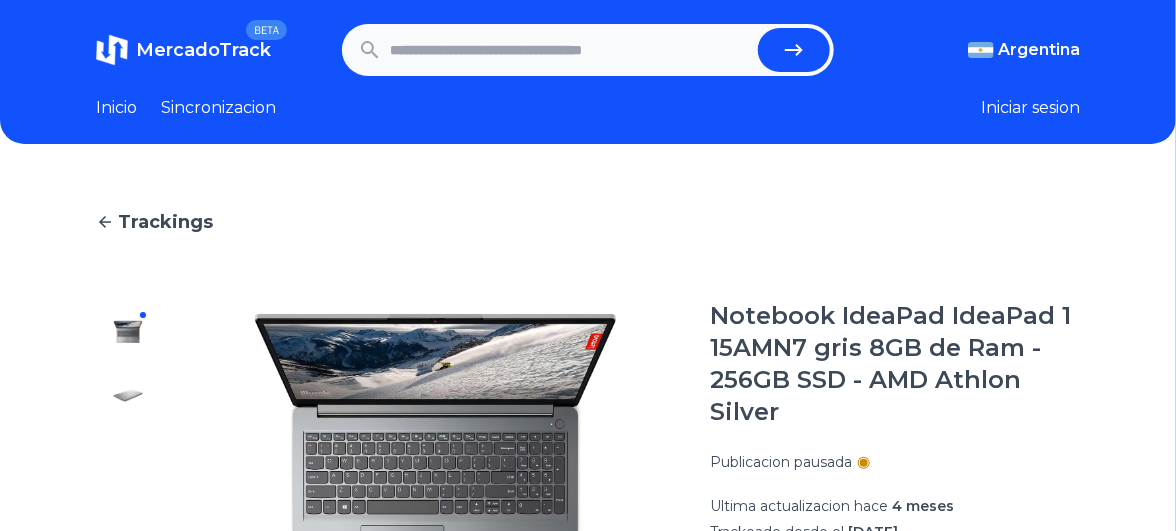 click at bounding box center (570, 50) 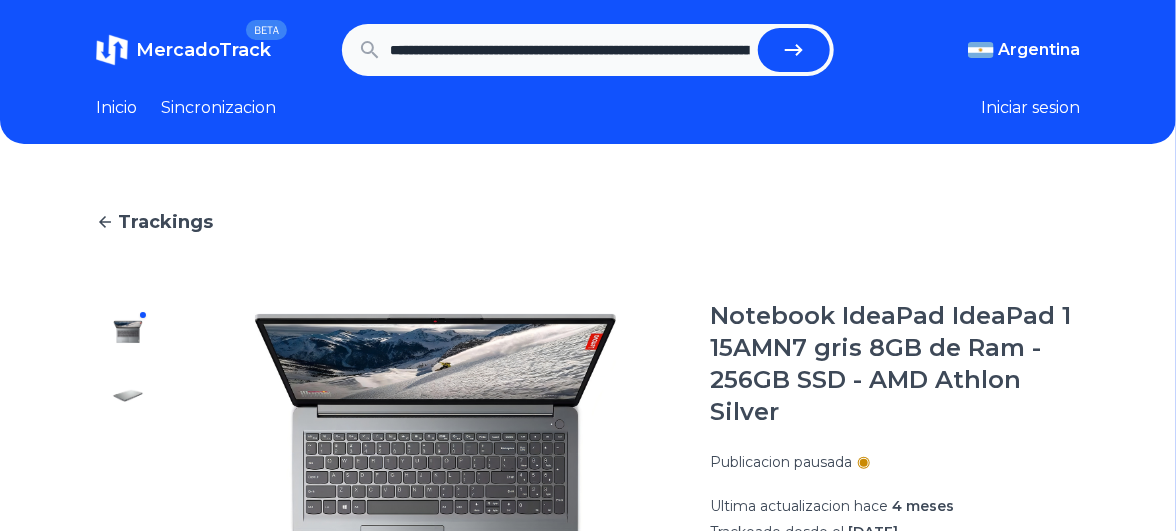 scroll, scrollTop: 0, scrollLeft: 3600, axis: horizontal 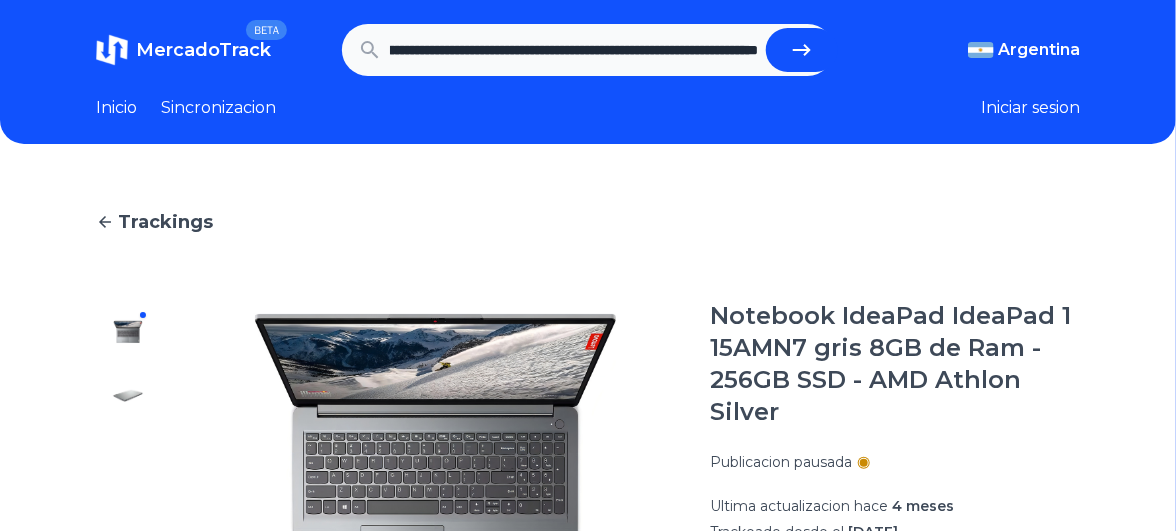 click 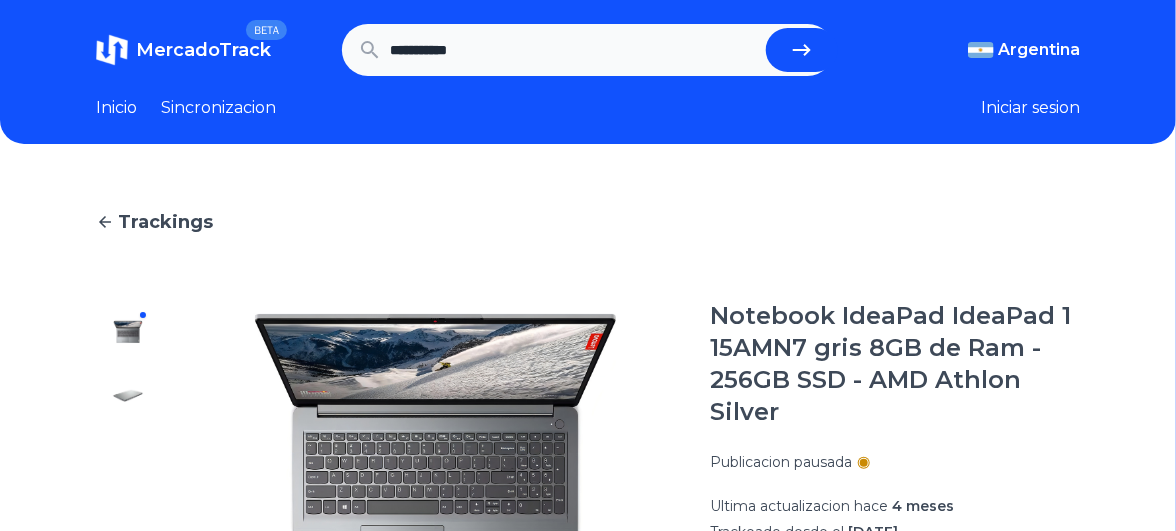 scroll, scrollTop: 0, scrollLeft: 0, axis: both 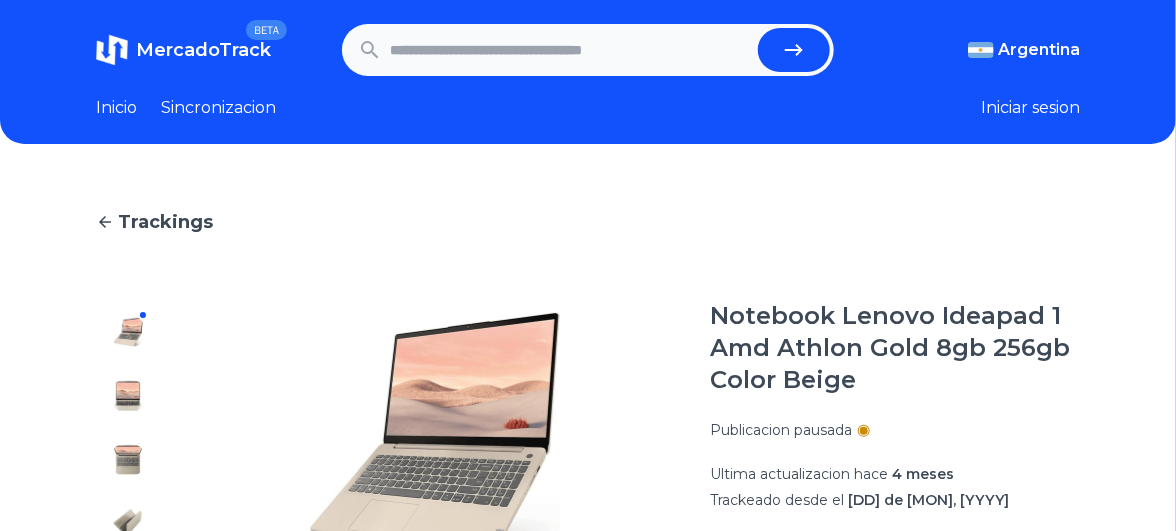 click at bounding box center [570, 50] 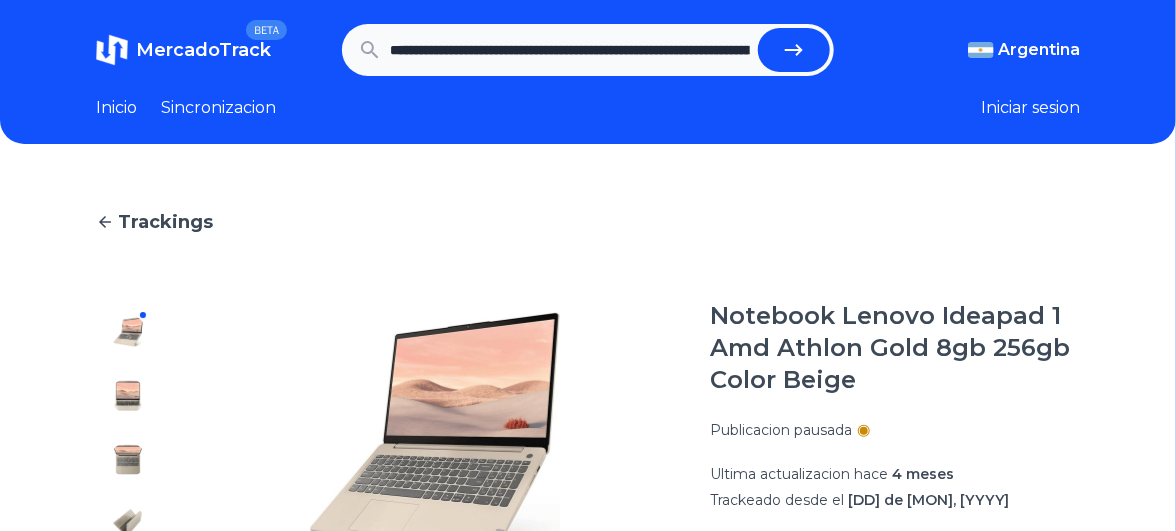 scroll, scrollTop: 0, scrollLeft: 1719, axis: horizontal 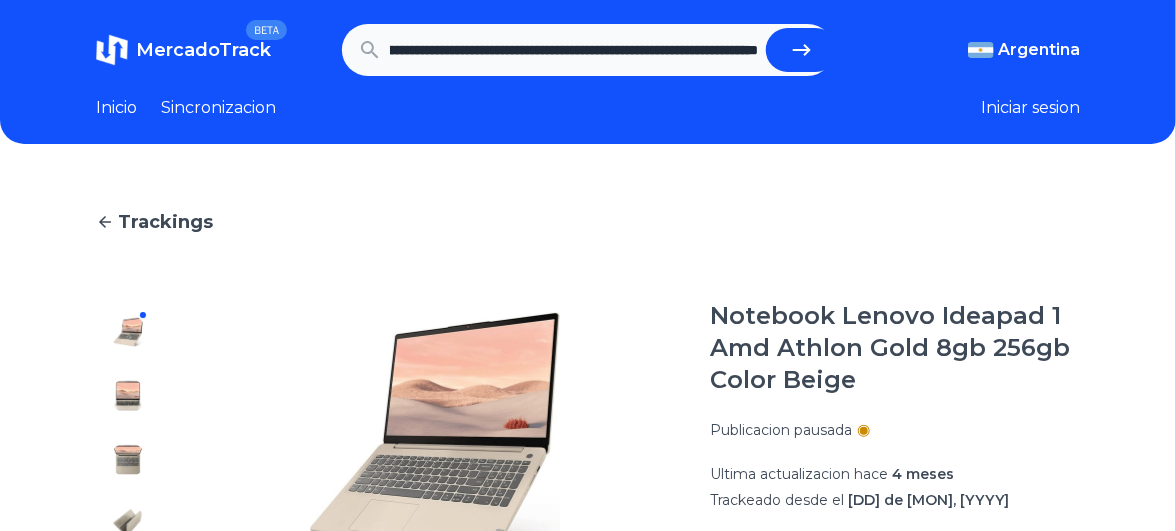 click 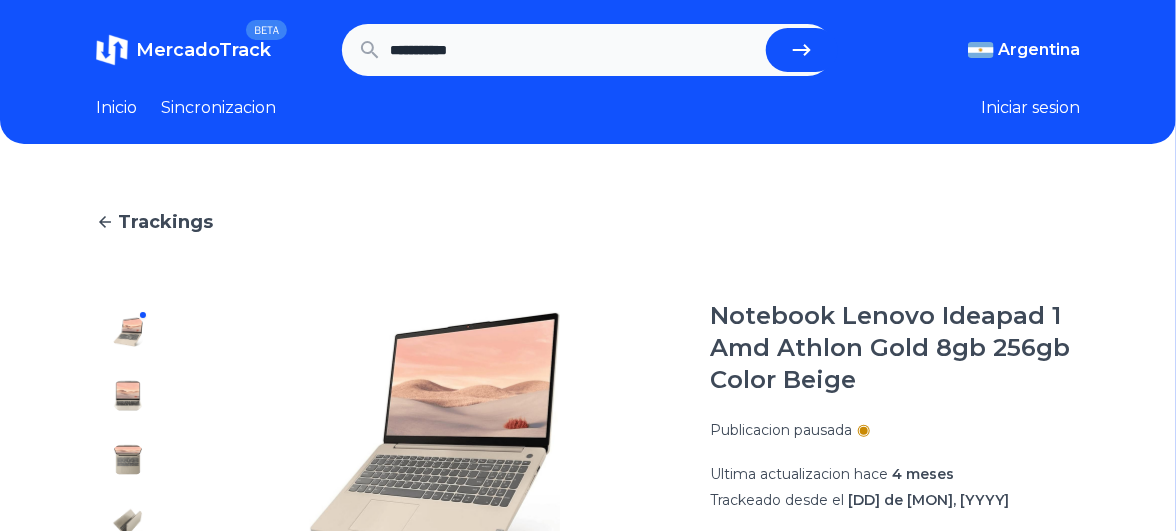 scroll, scrollTop: 0, scrollLeft: 0, axis: both 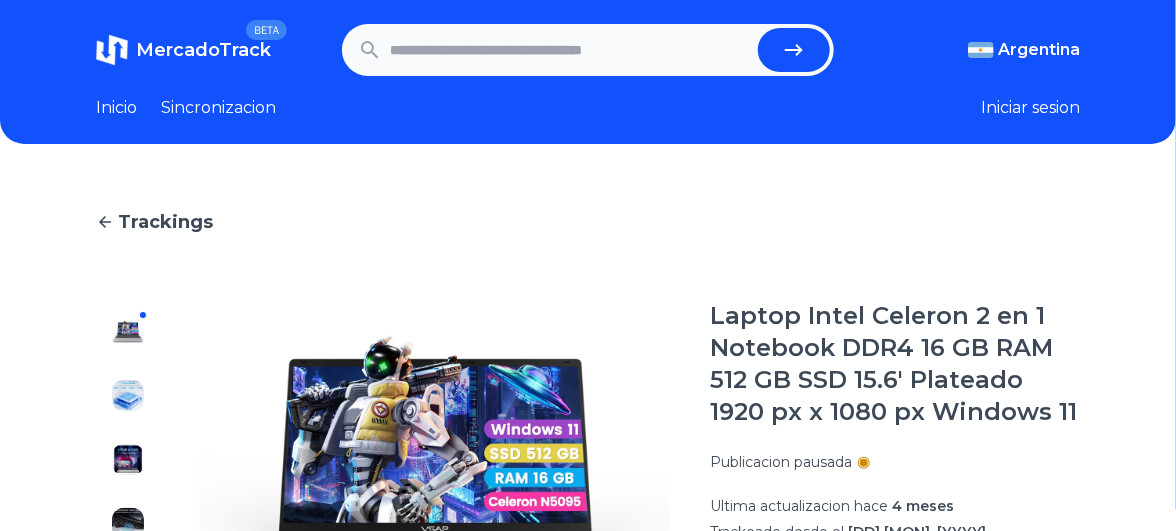 click at bounding box center (570, 50) 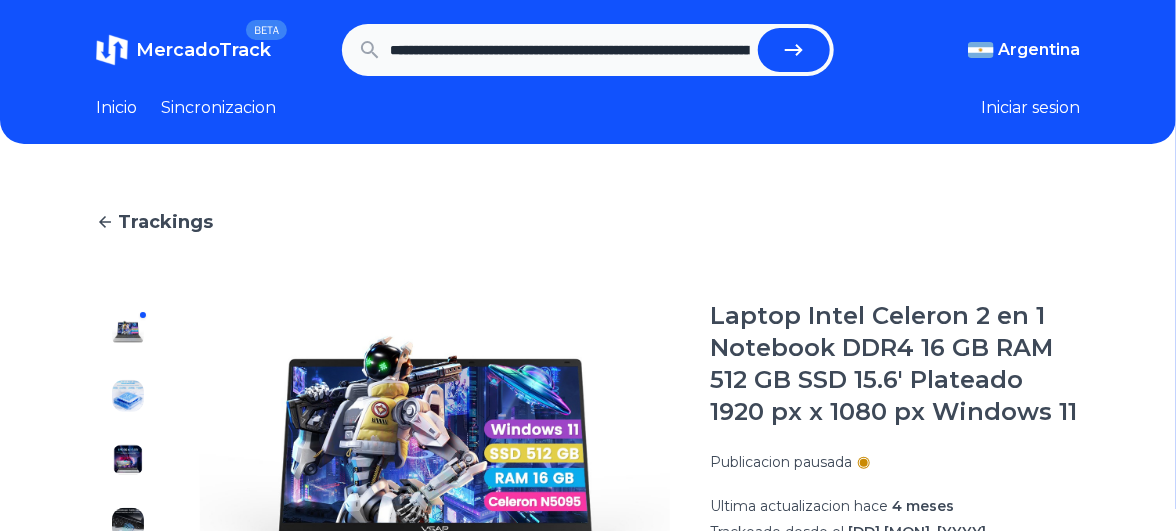scroll, scrollTop: 0, scrollLeft: 1395, axis: horizontal 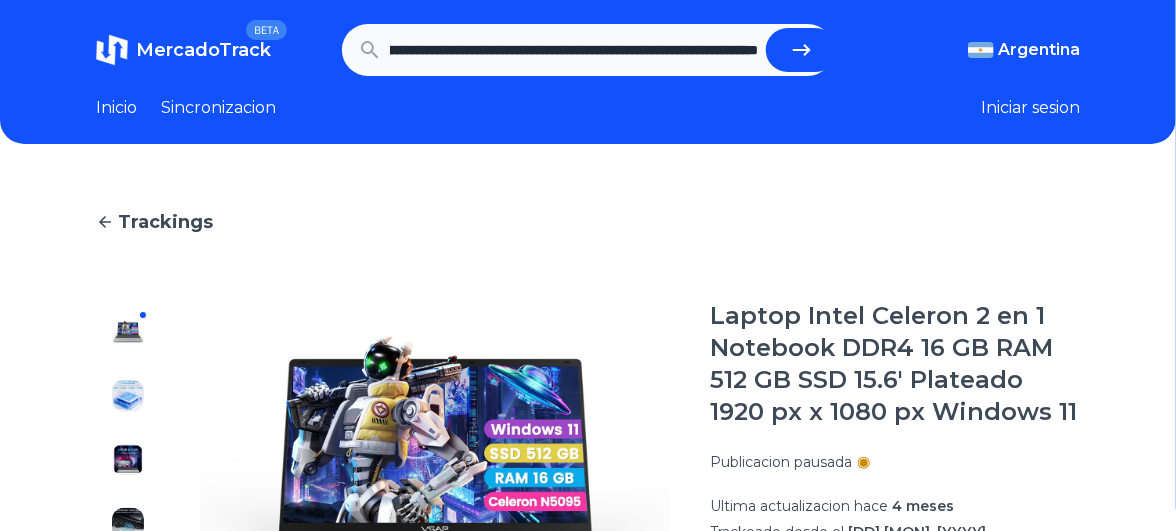click 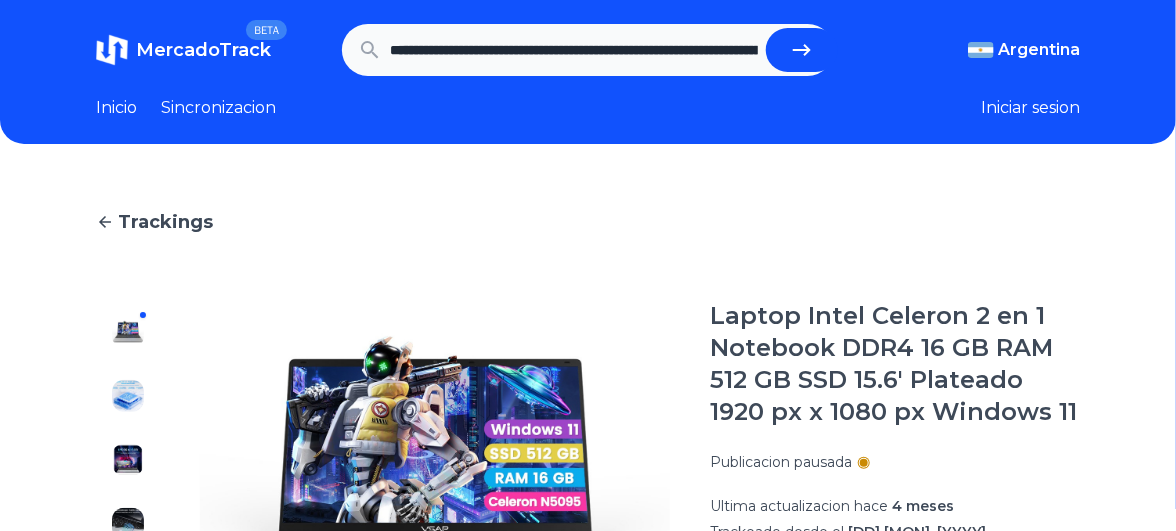 type on "**********" 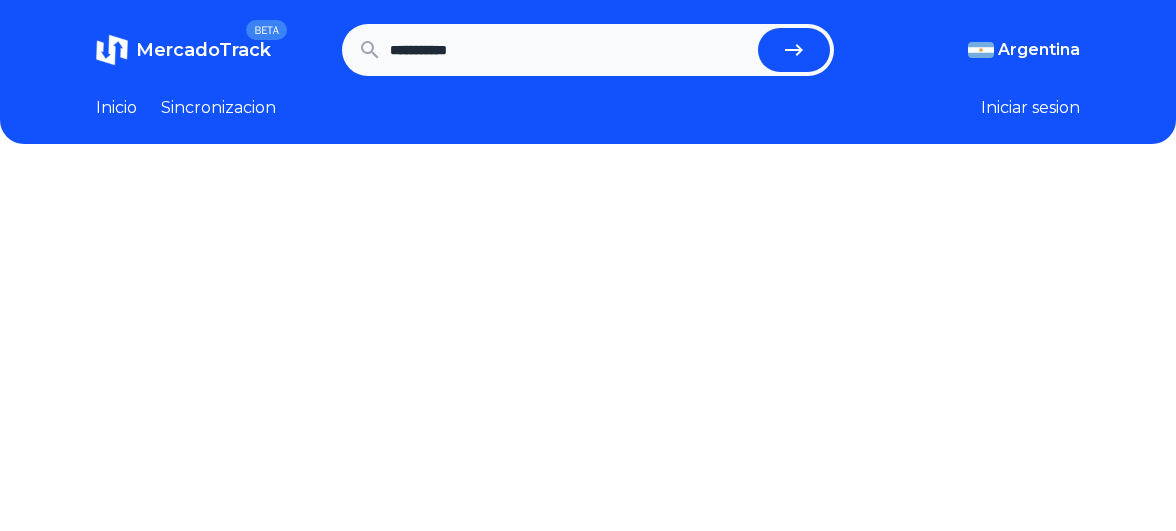scroll, scrollTop: 0, scrollLeft: 0, axis: both 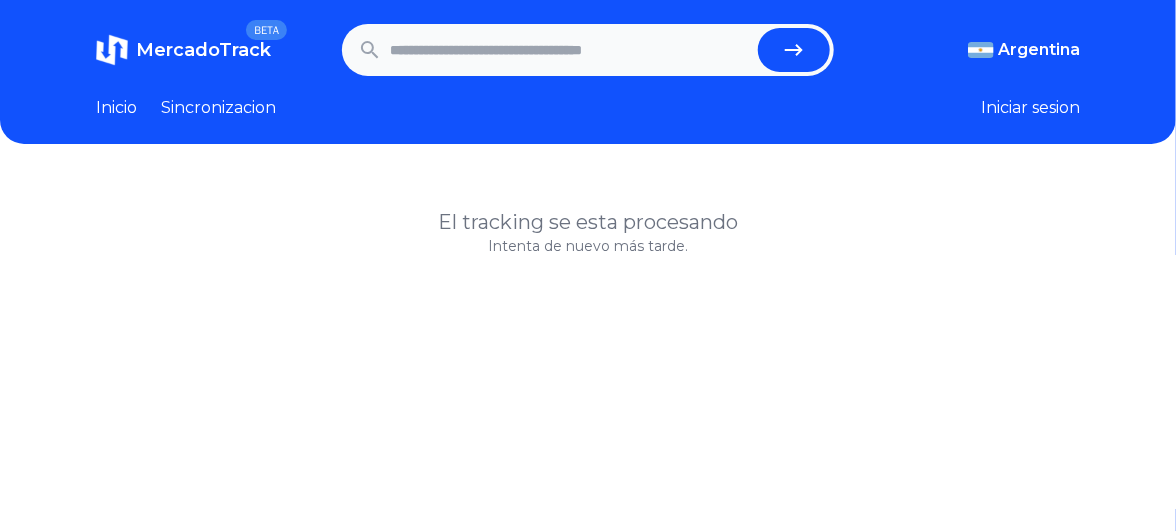 click at bounding box center [570, 50] 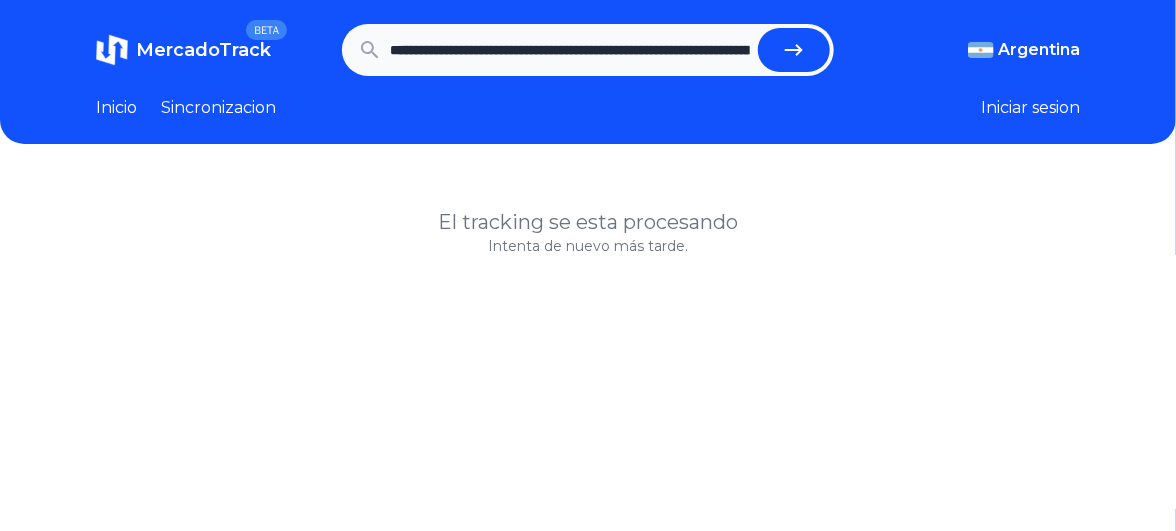 scroll, scrollTop: 0, scrollLeft: 1723, axis: horizontal 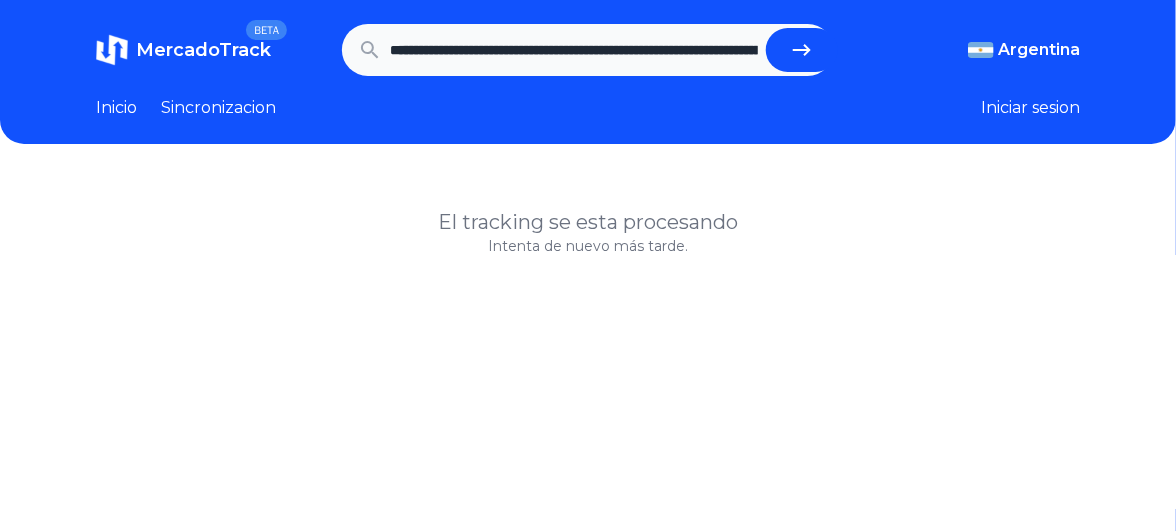 click 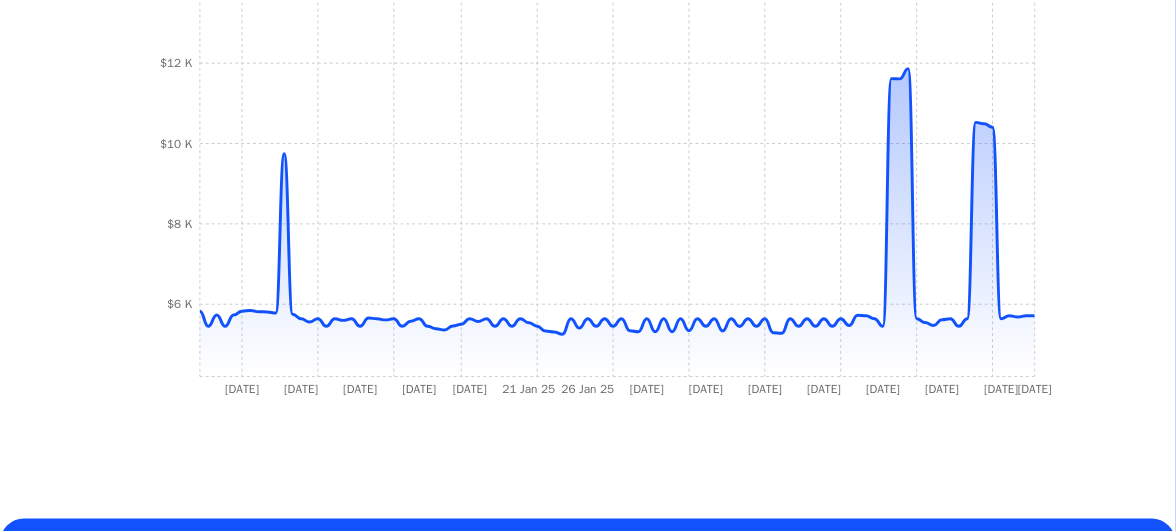 scroll, scrollTop: 800, scrollLeft: 0, axis: vertical 